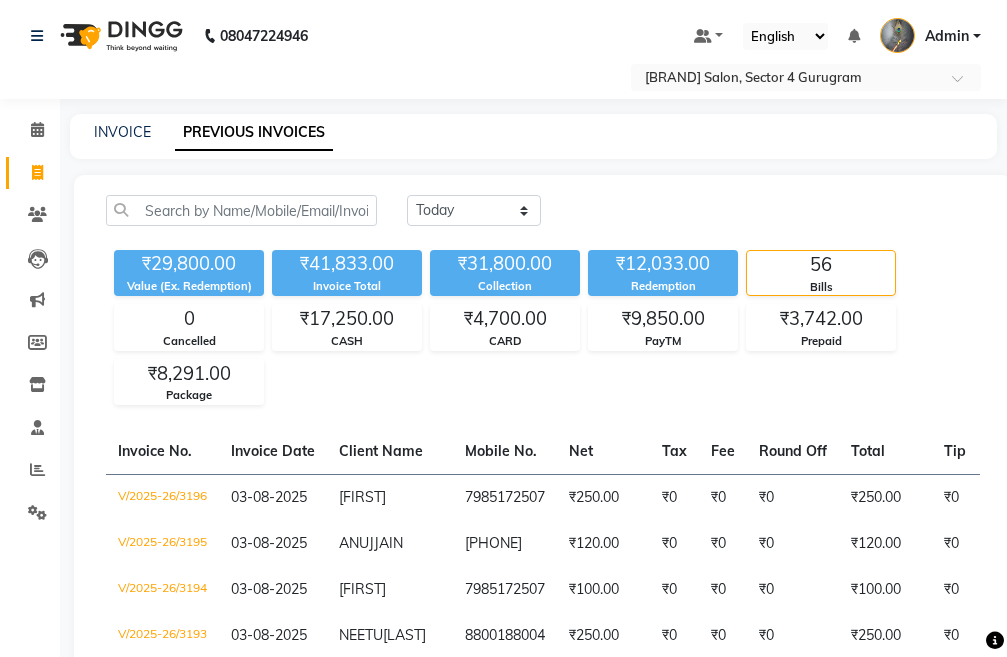 scroll, scrollTop: 0, scrollLeft: 0, axis: both 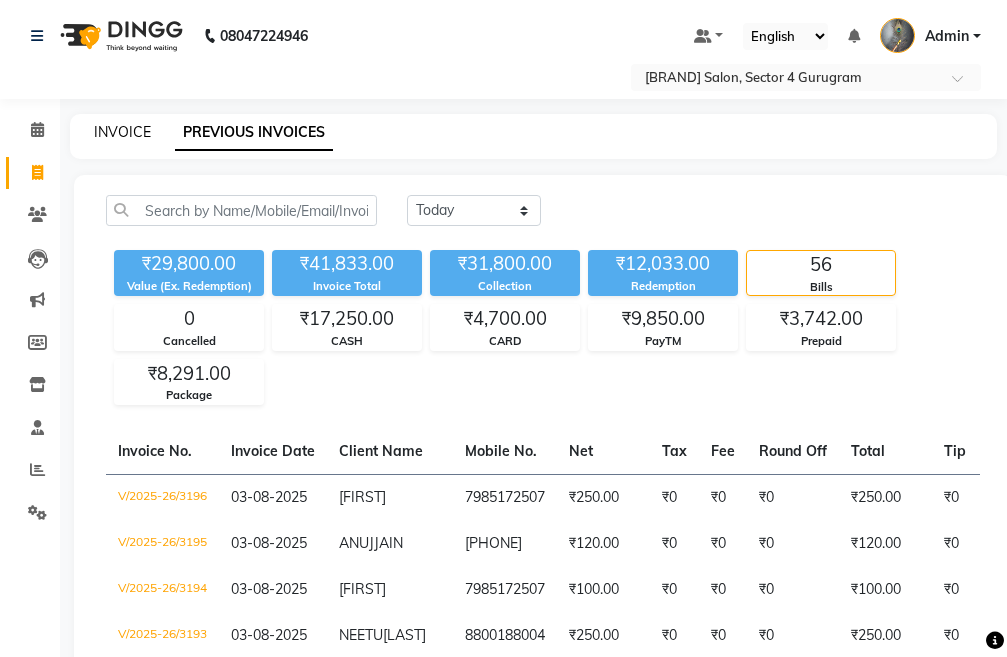 click on "INVOICE" 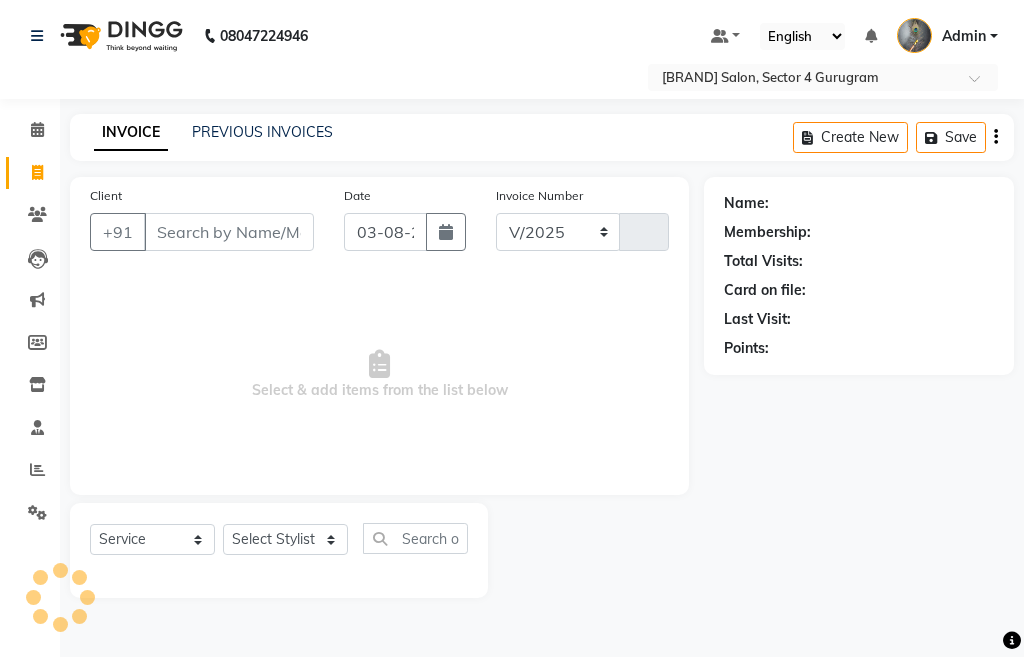 select on "4939" 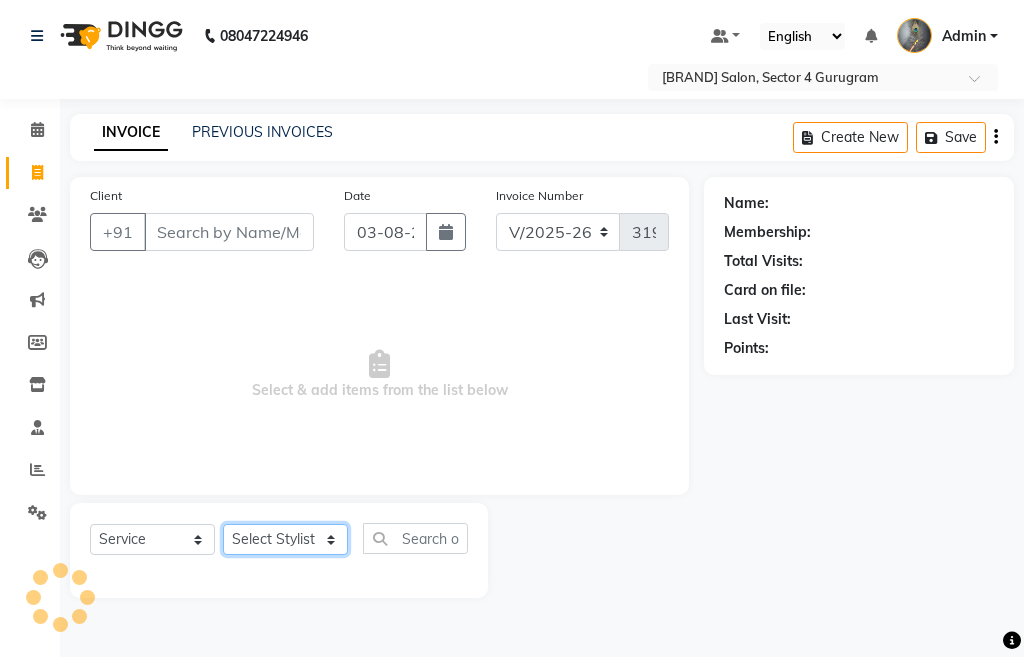 click on "Select Stylist" 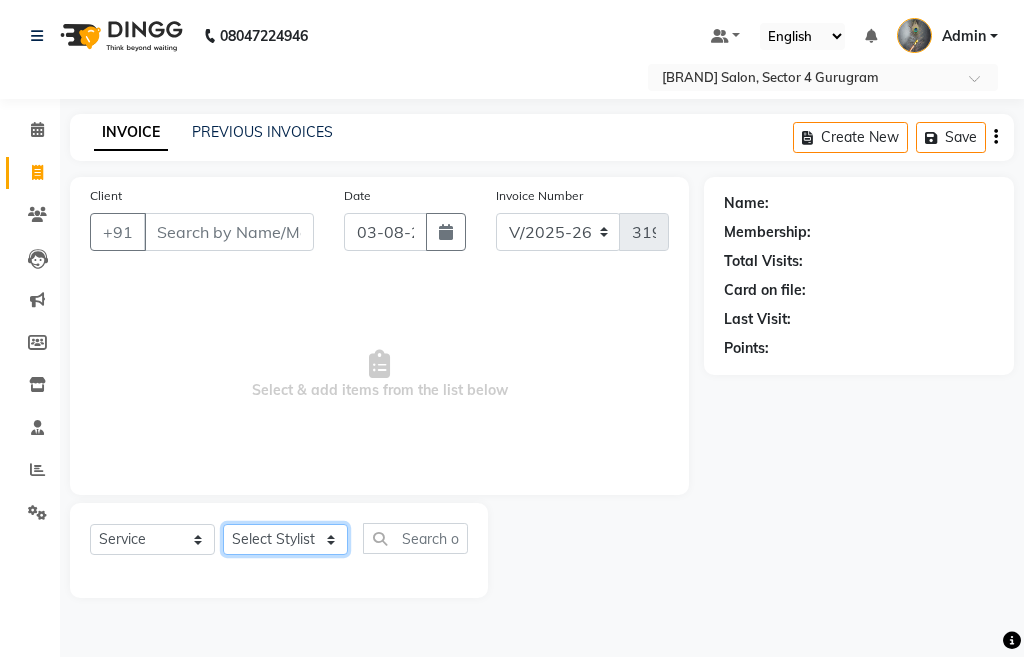 select on "78660" 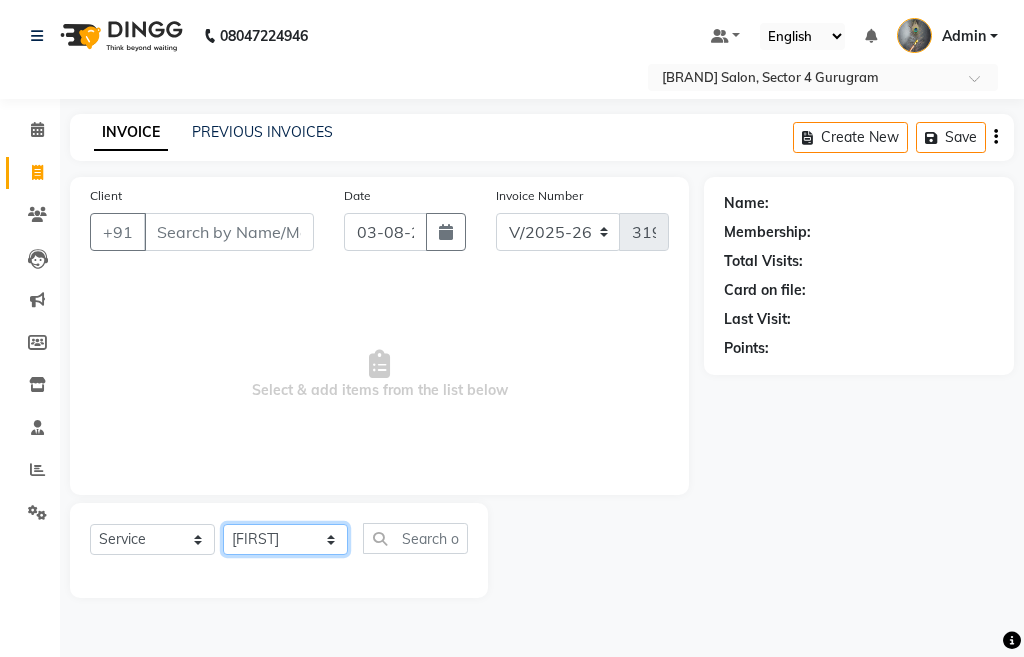click on "Select Stylist Admin chahit COUNTOR hardeep mamta manisha MONISH navi NOSHAD ALI rahul shatnam shweta singh sunny tip" 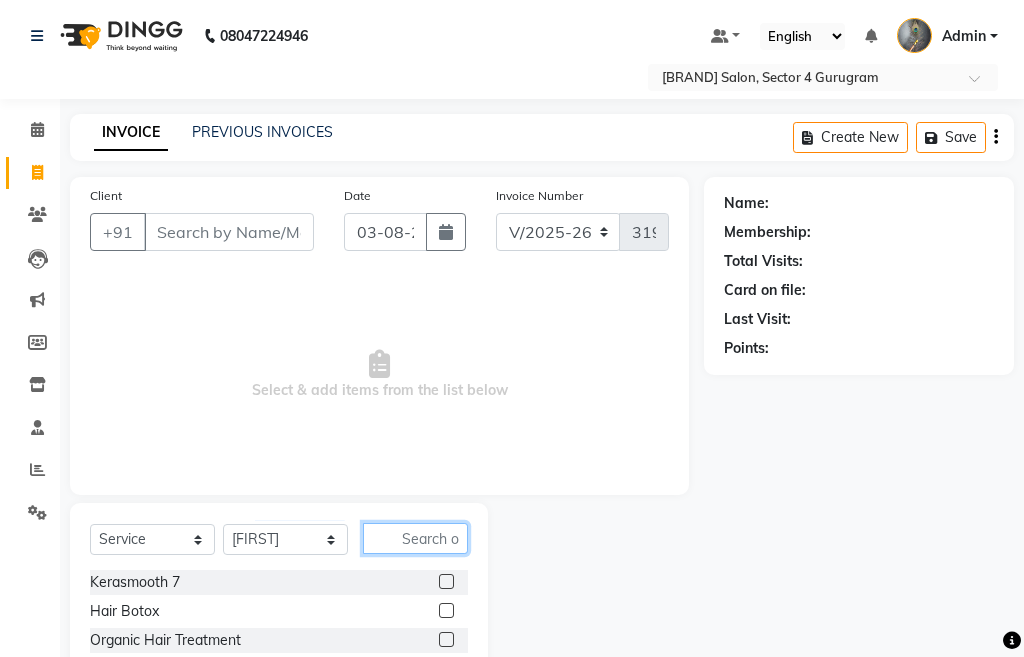 click 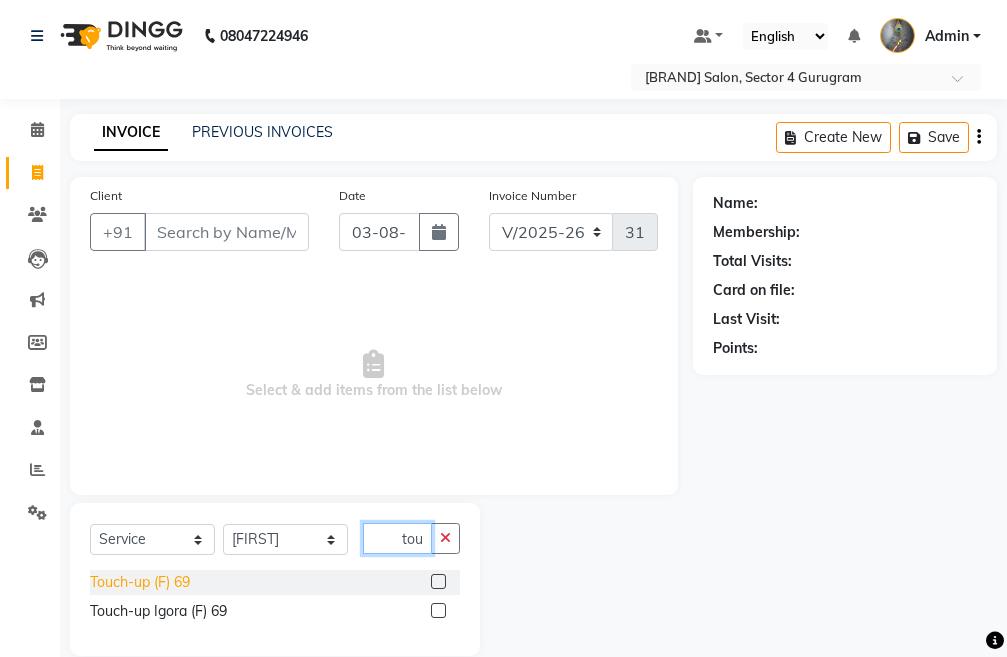 type on "tou" 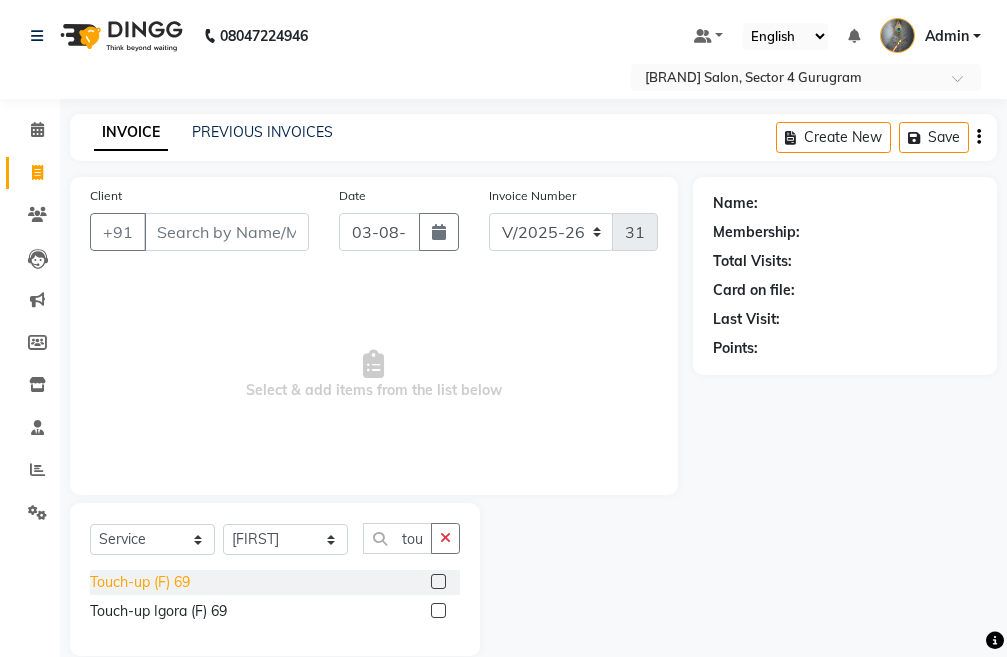 click on "Touch-up (F) 69" 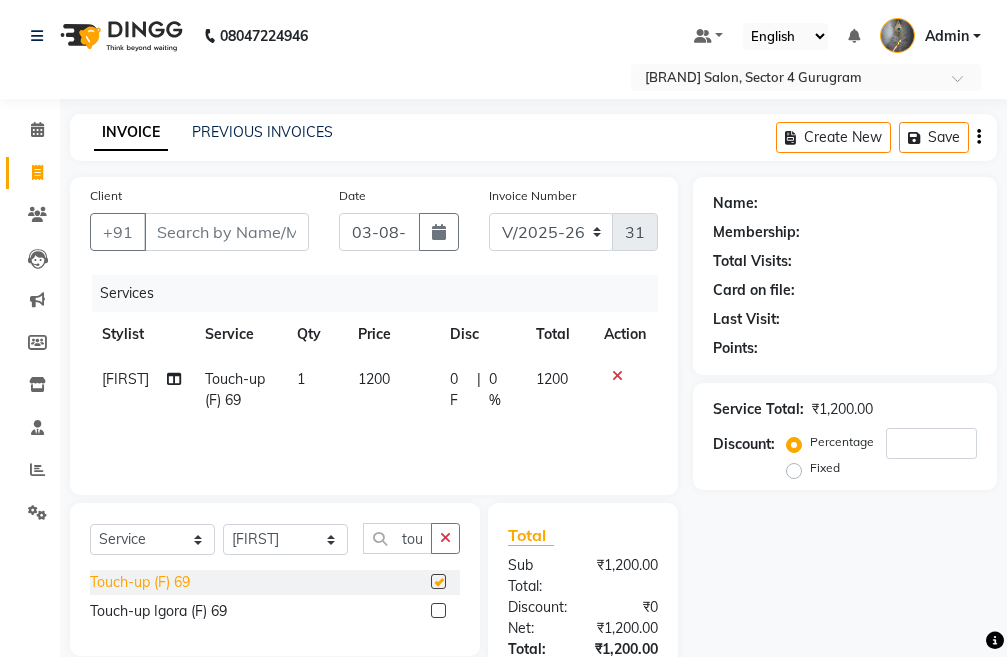 checkbox on "false" 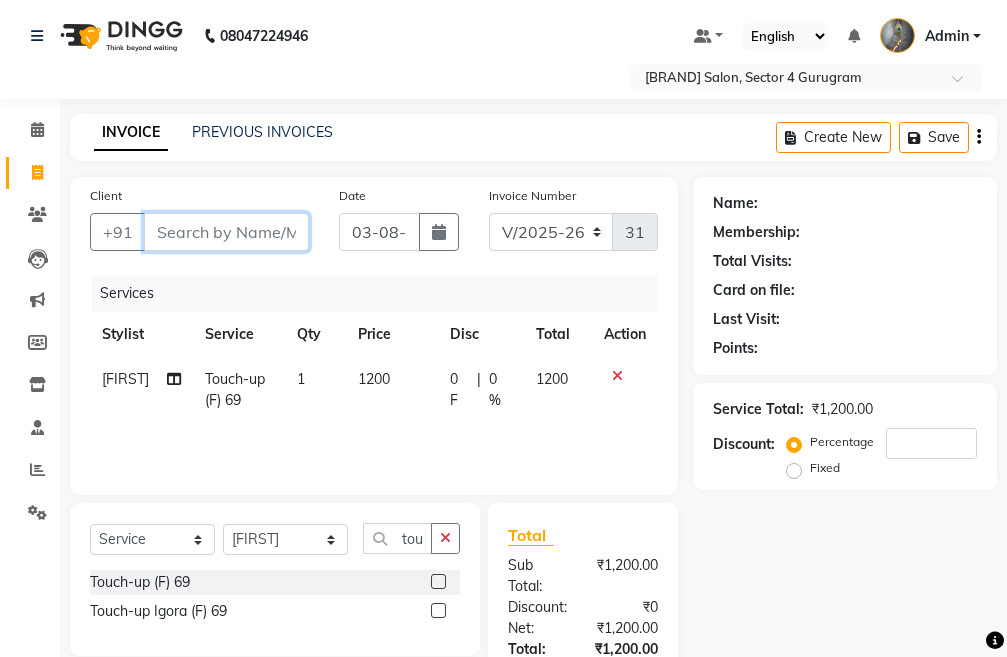click on "Client" at bounding box center [226, 232] 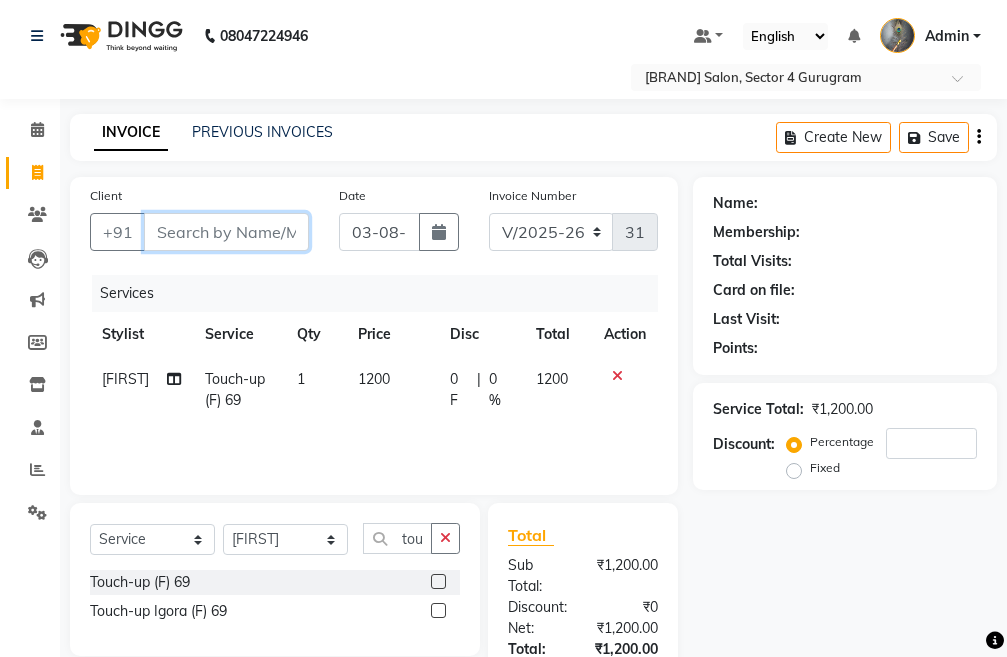 type on "8" 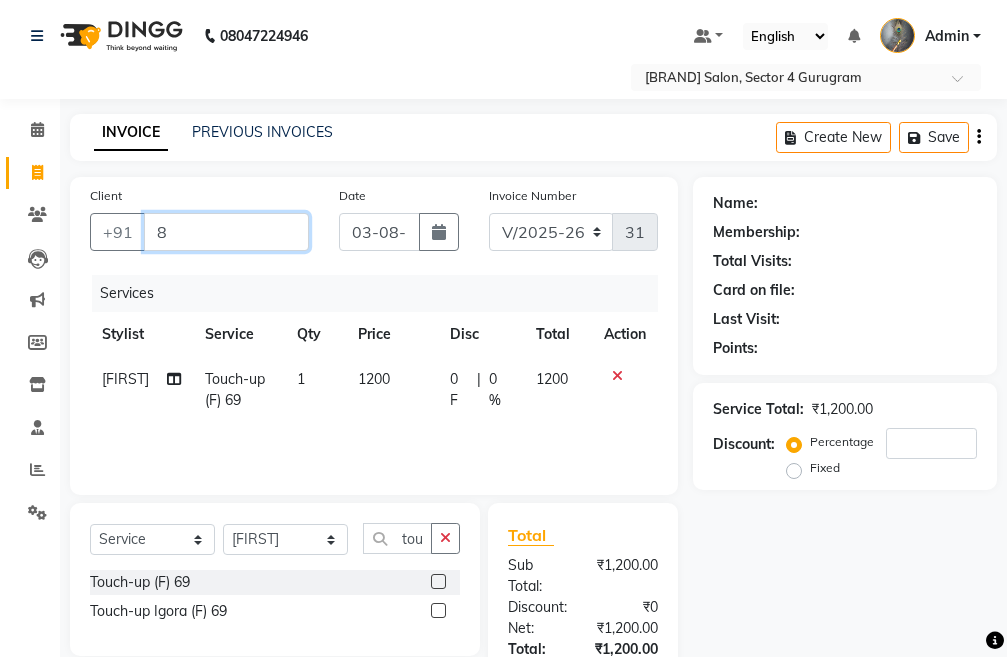 type on "0" 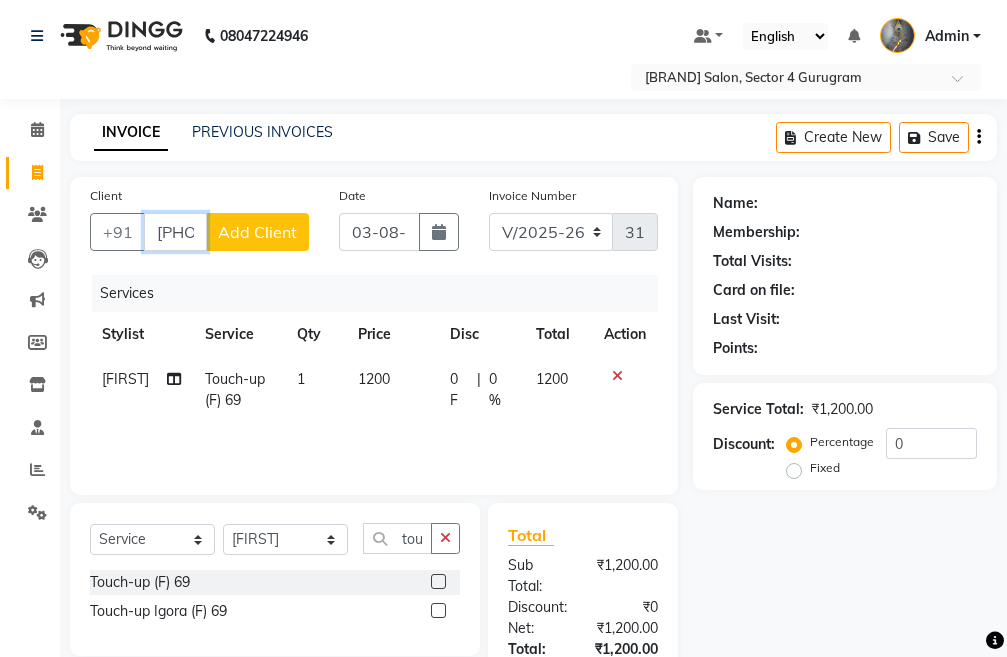 type on "[PHONE]" 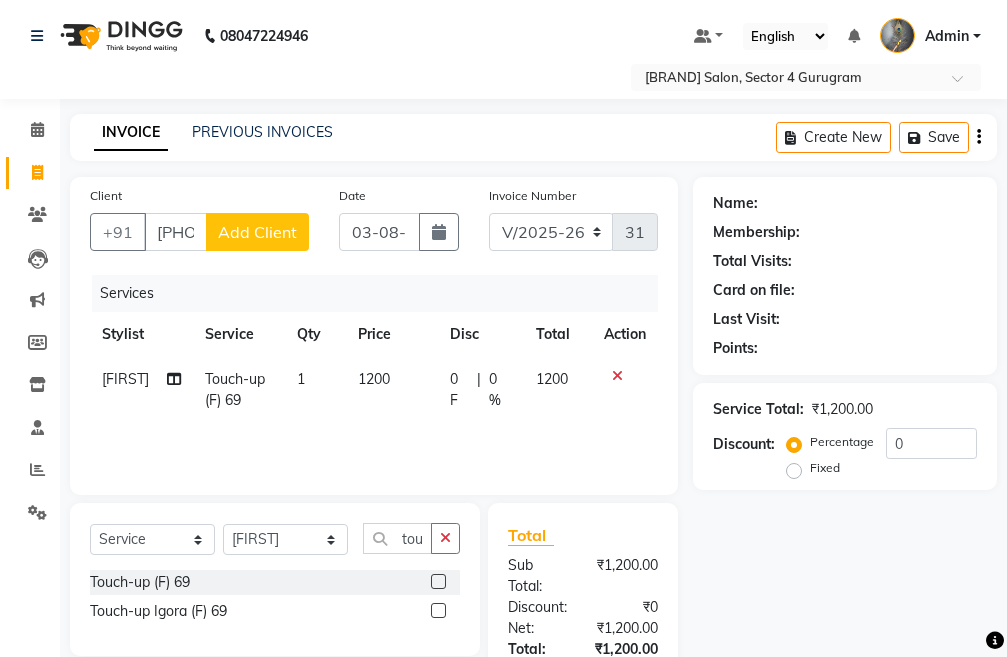 click on "Add Client" 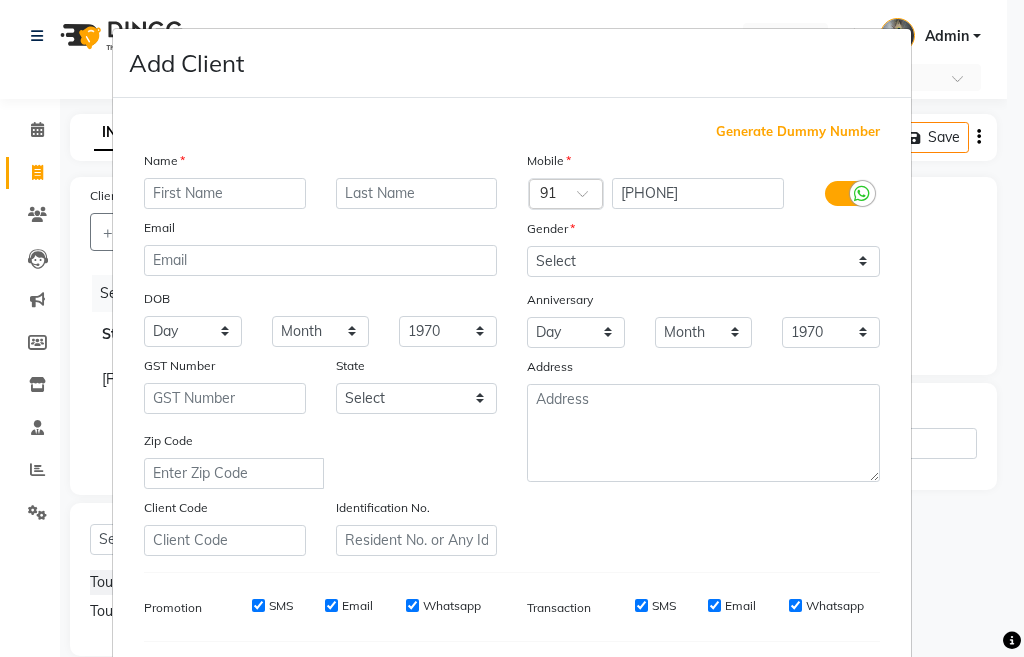 click at bounding box center (225, 193) 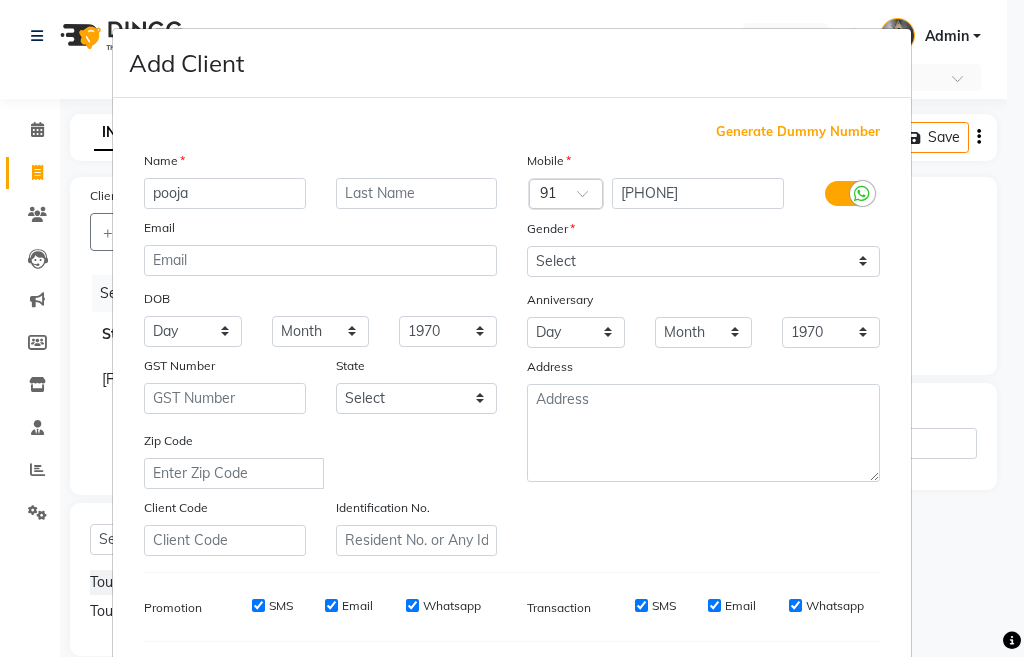 type on "pooja" 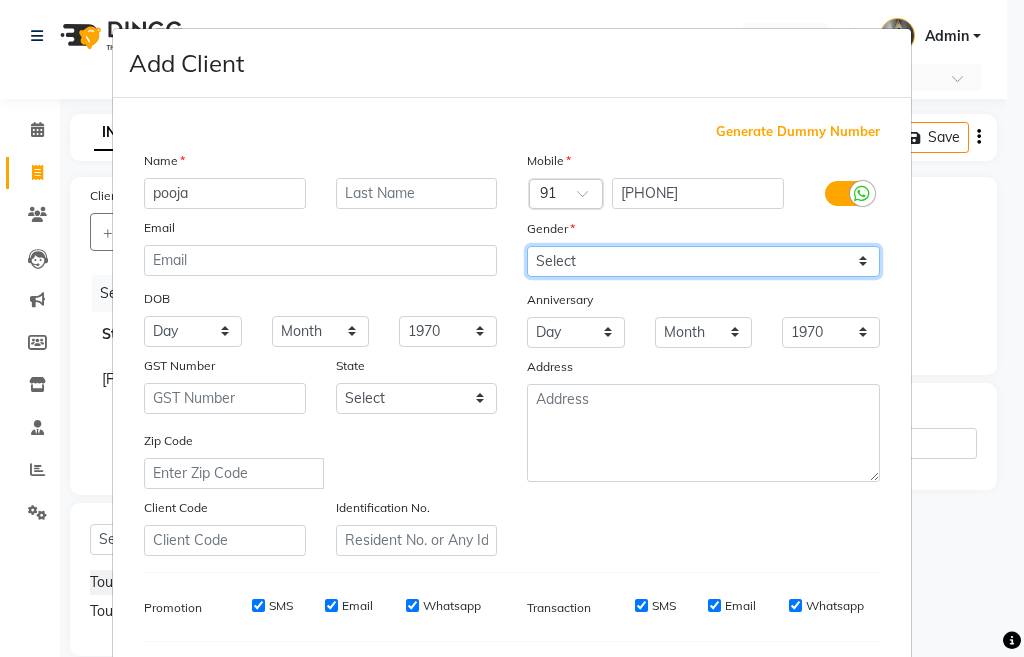 drag, startPoint x: 572, startPoint y: 245, endPoint x: 571, endPoint y: 257, distance: 12.0415945 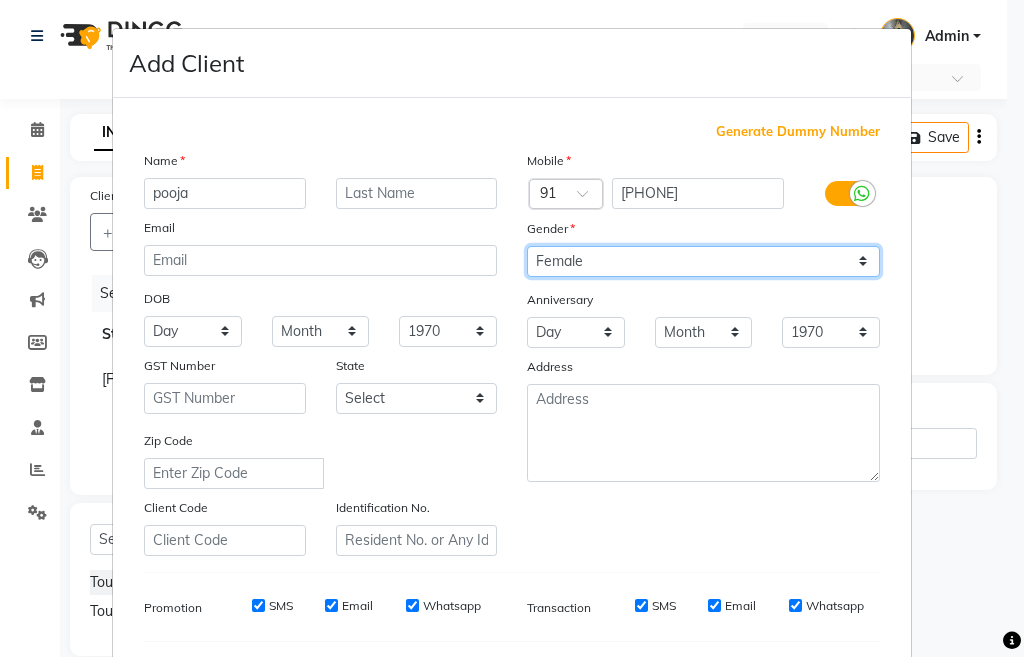 click on "Select Male Female Other Prefer Not To Say" at bounding box center (703, 261) 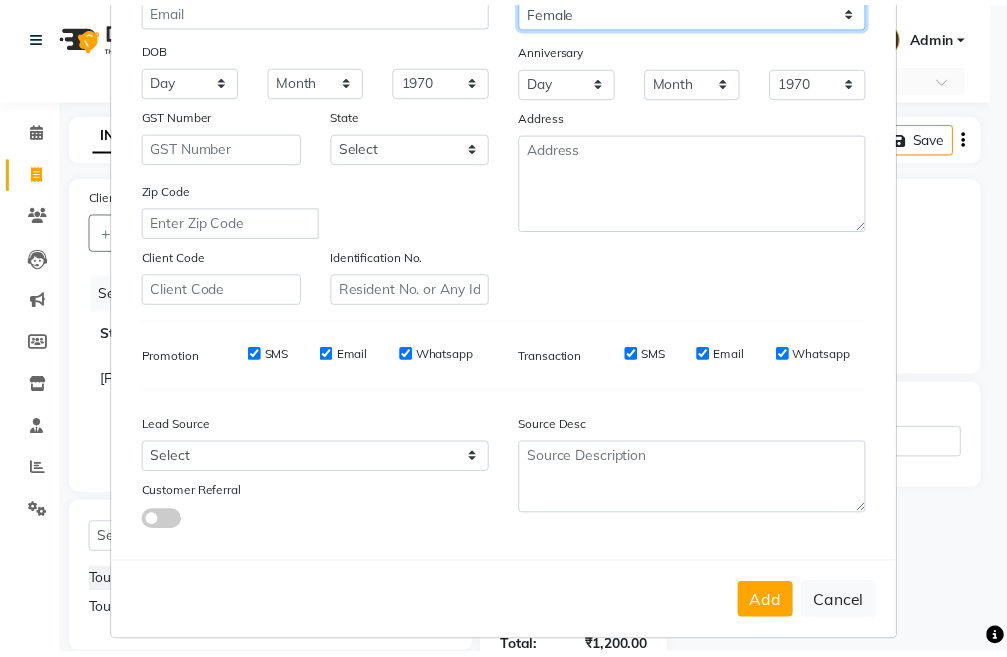 scroll, scrollTop: 266, scrollLeft: 0, axis: vertical 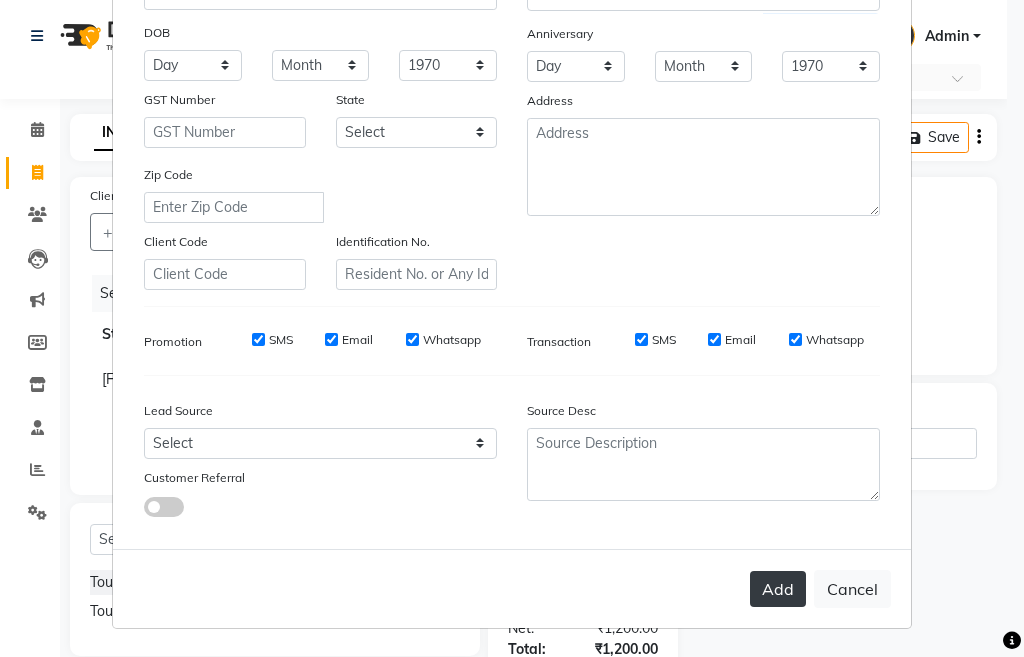 click on "Add" at bounding box center (778, 589) 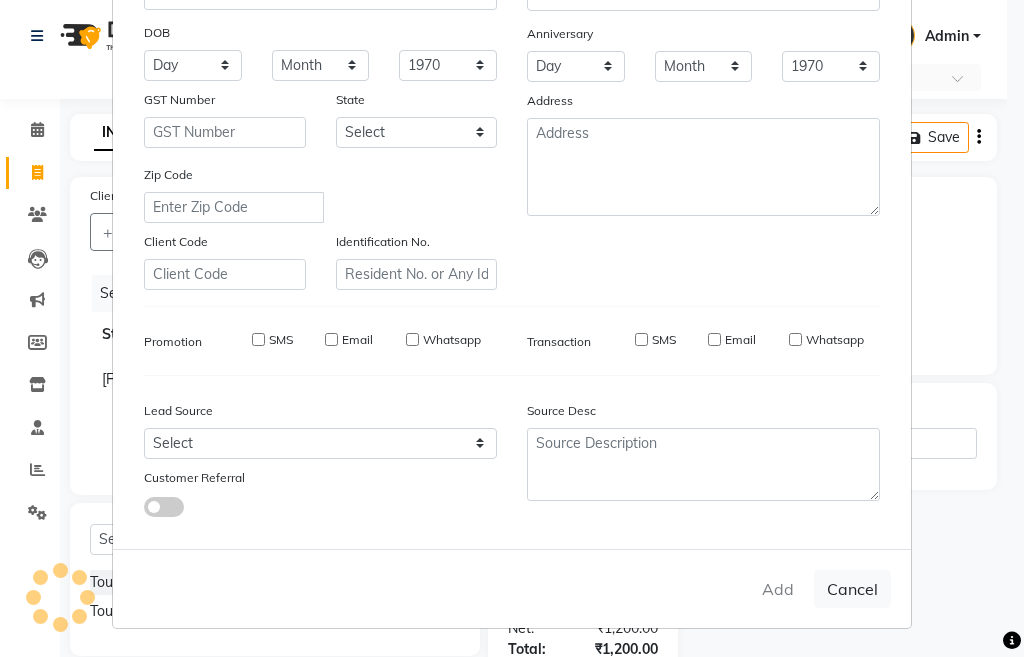 type 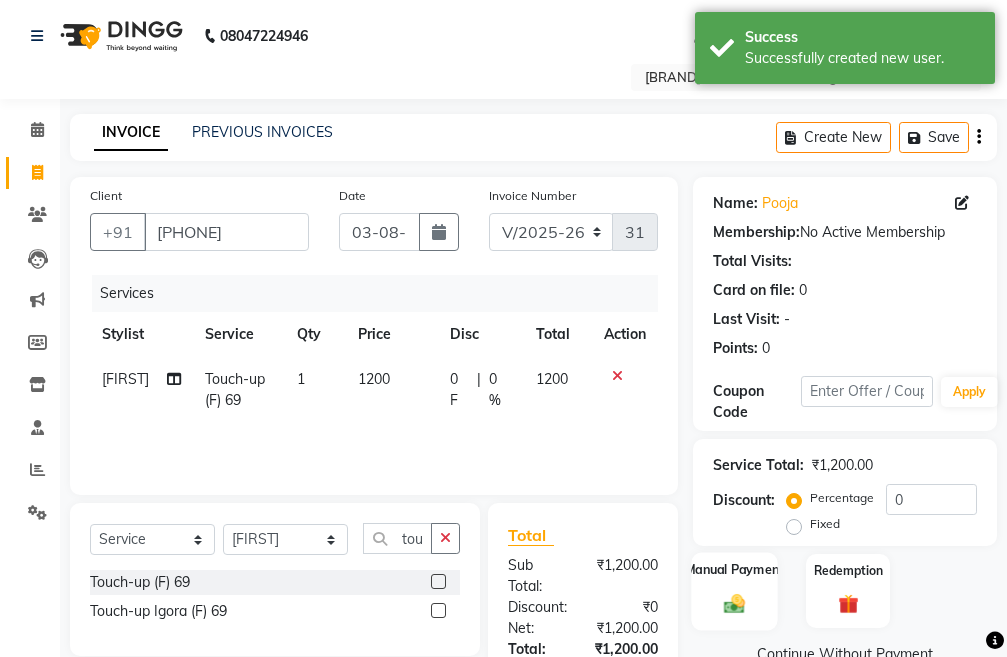 click on "Manual Payment" 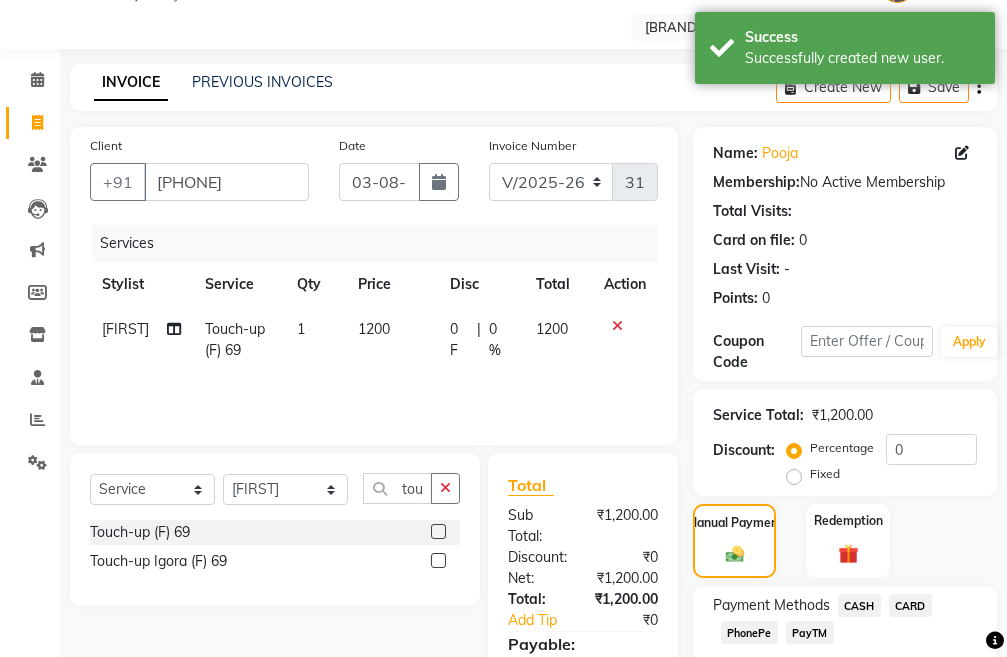 scroll, scrollTop: 100, scrollLeft: 0, axis: vertical 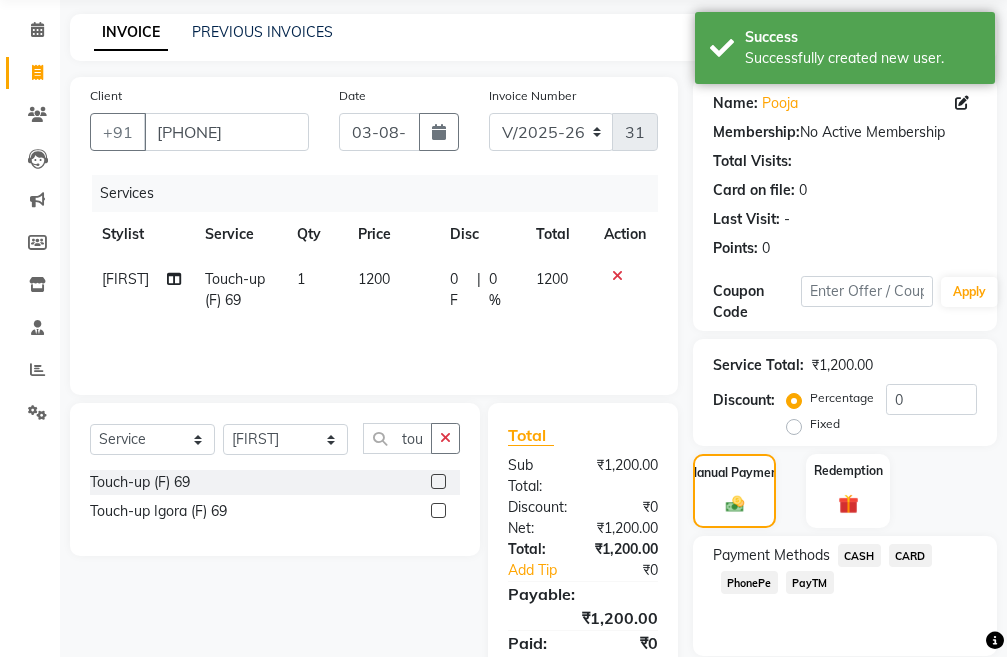 click on "PayTM" 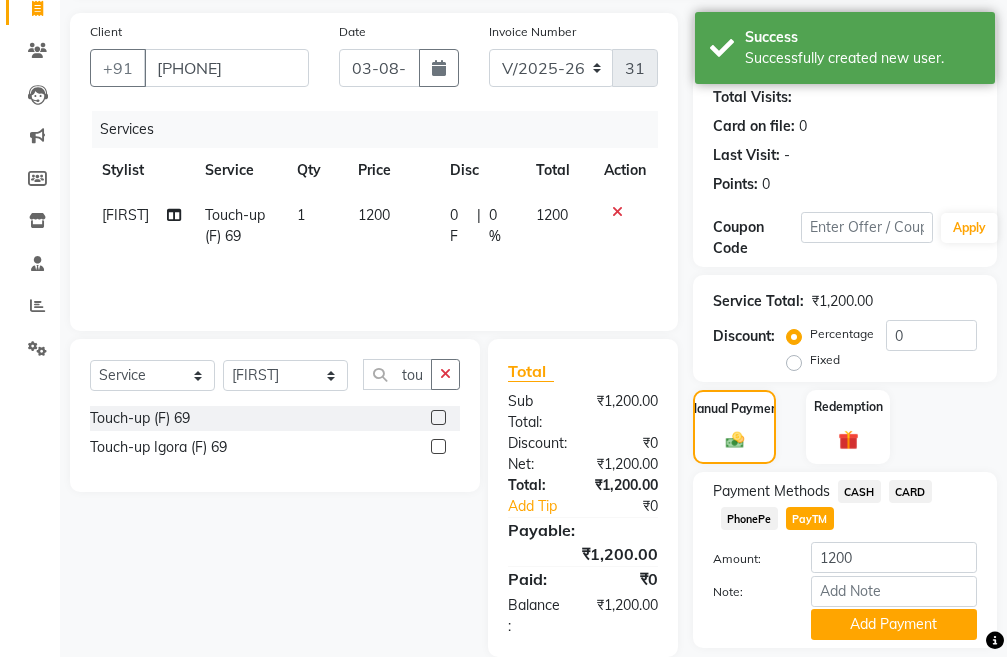 scroll, scrollTop: 200, scrollLeft: 0, axis: vertical 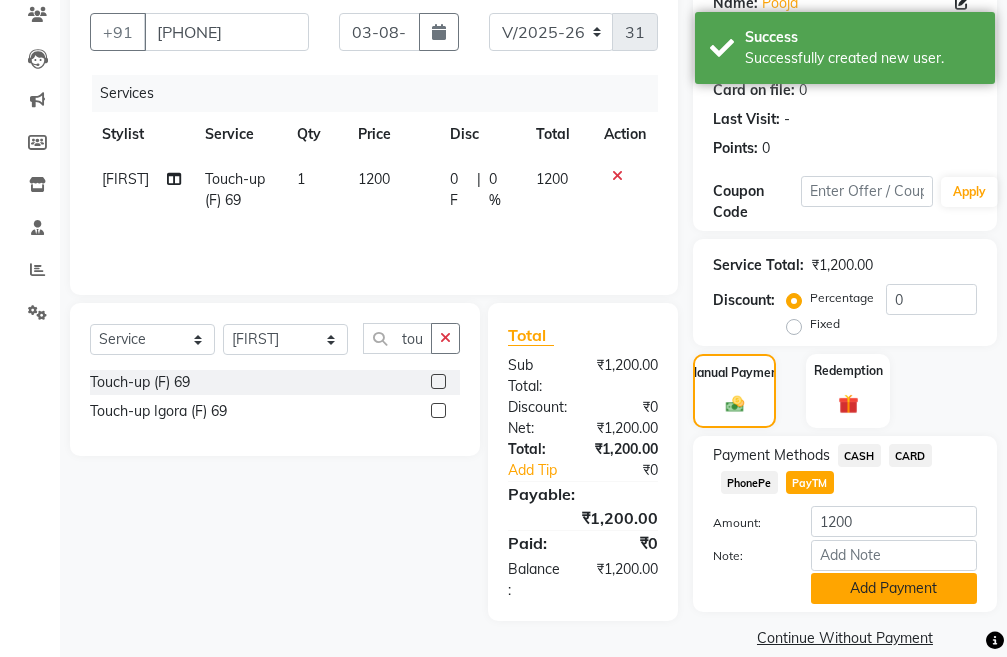 click on "Add Payment" 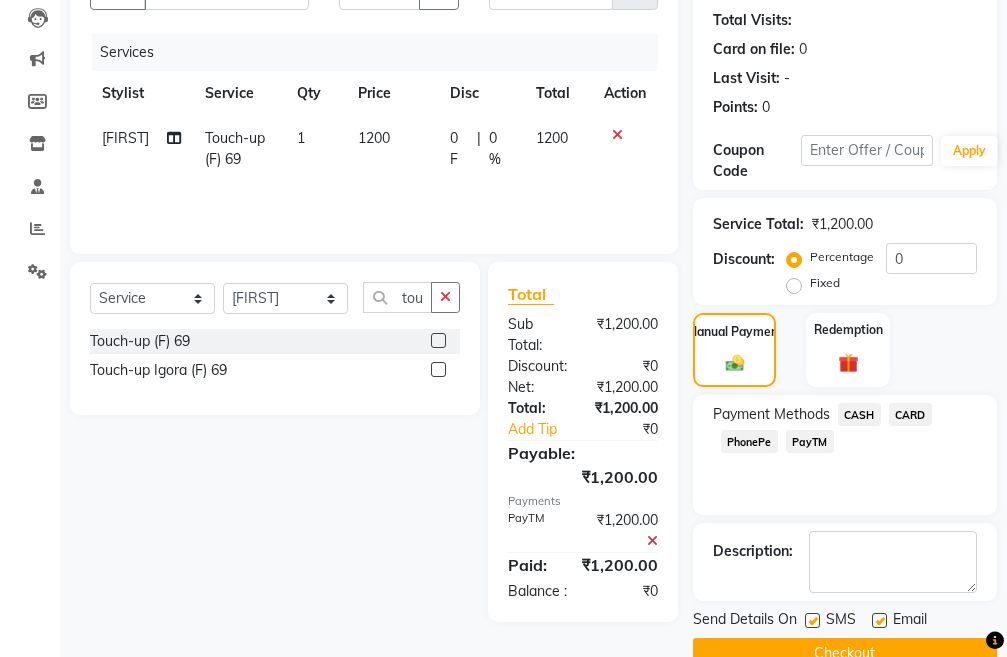 scroll, scrollTop: 283, scrollLeft: 0, axis: vertical 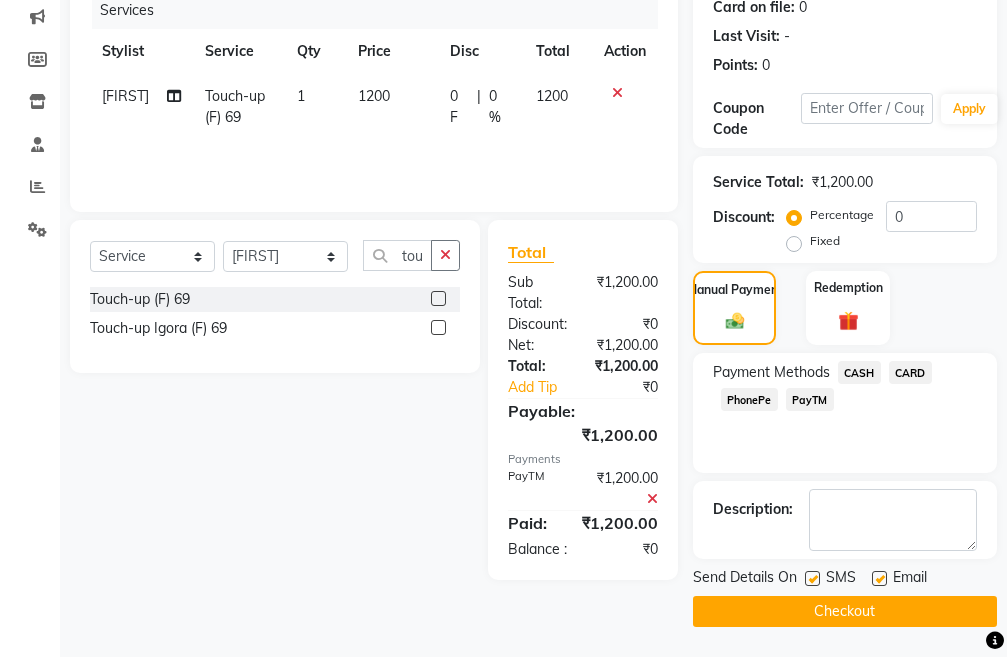 click on "Checkout" 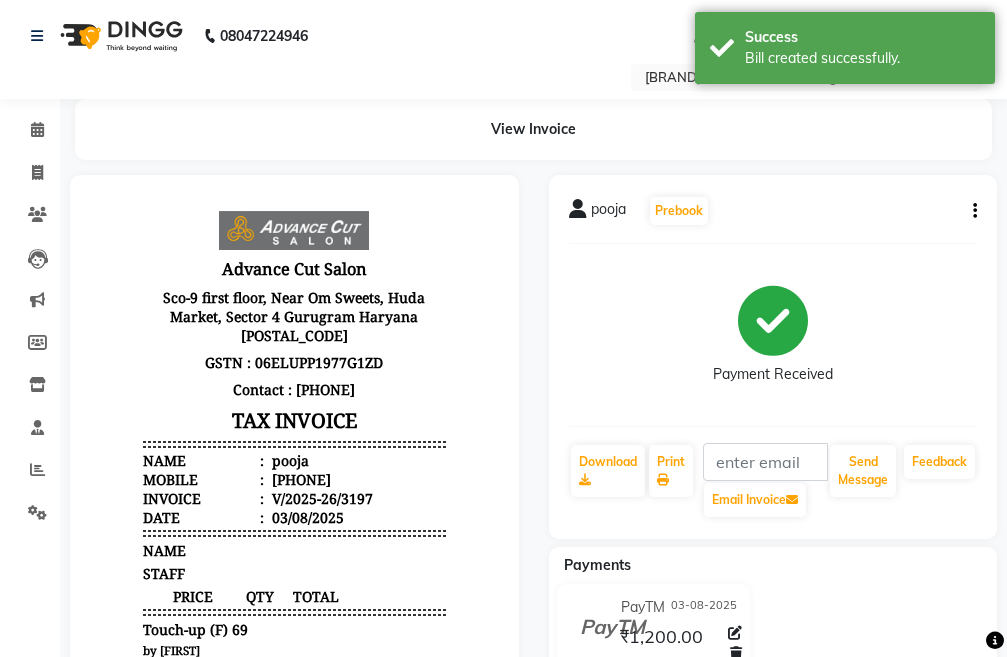 scroll, scrollTop: 0, scrollLeft: 0, axis: both 